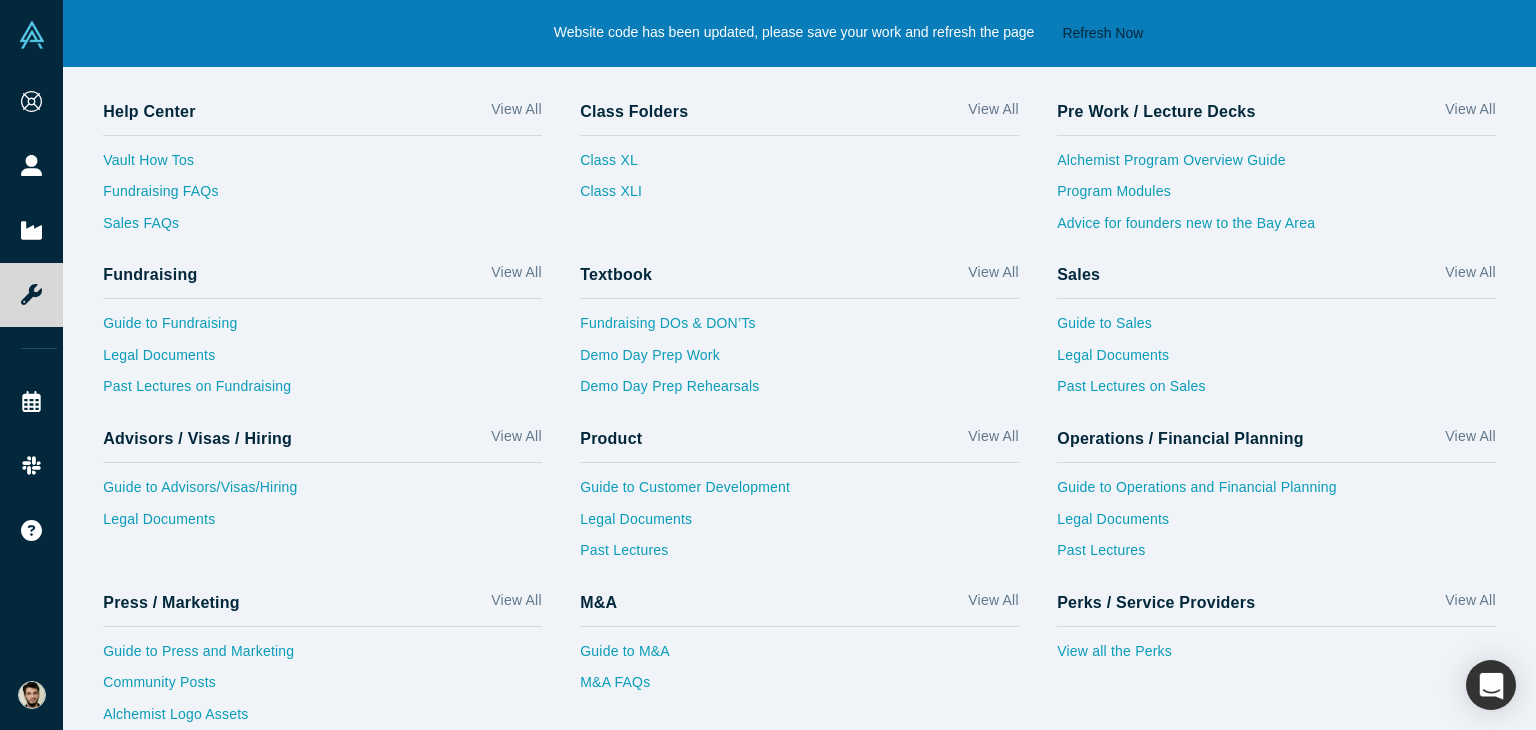 scroll, scrollTop: 0, scrollLeft: 0, axis: both 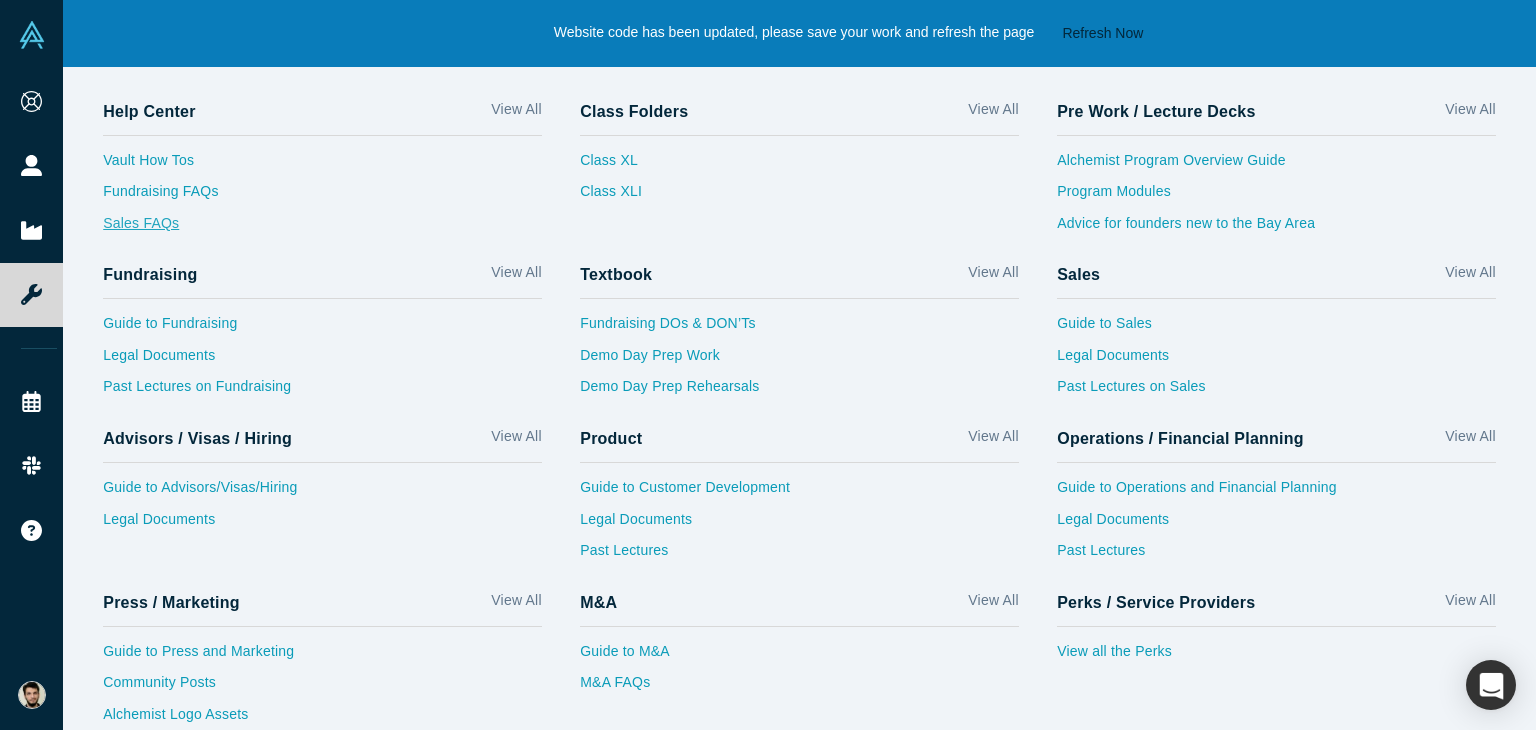 click on "Sales FAQs" at bounding box center (322, 229) 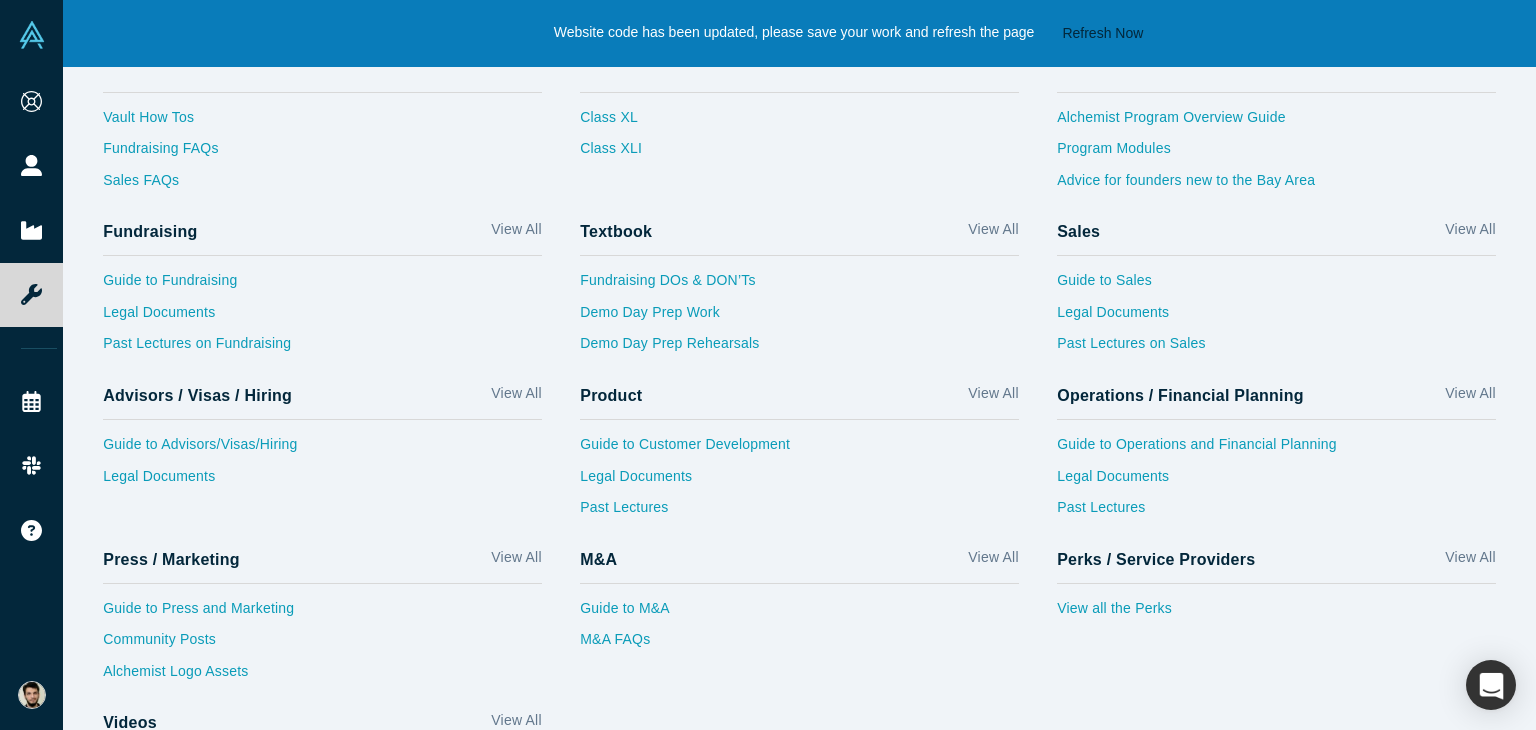 scroll, scrollTop: 45, scrollLeft: 0, axis: vertical 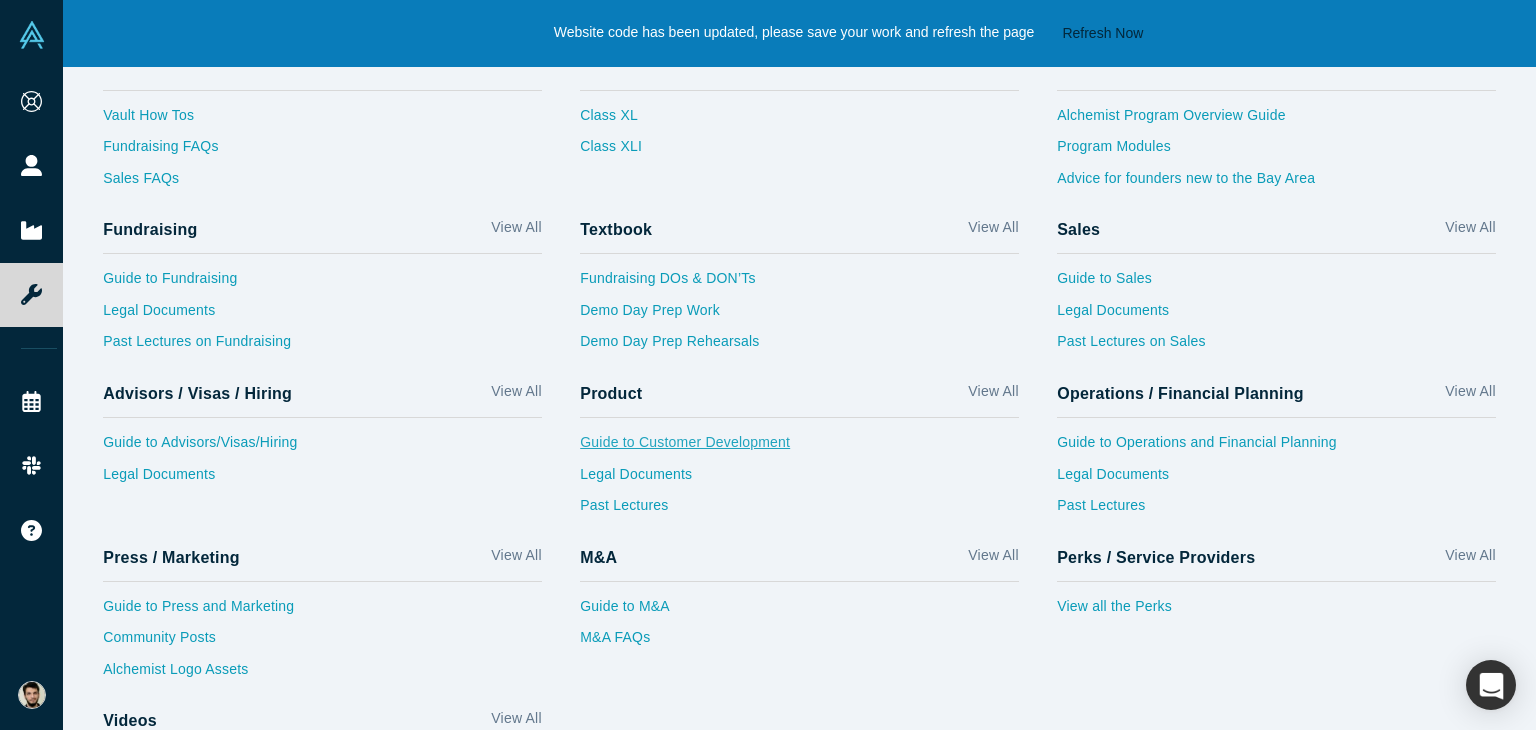 click on "Guide to Customer Development" at bounding box center [799, 448] 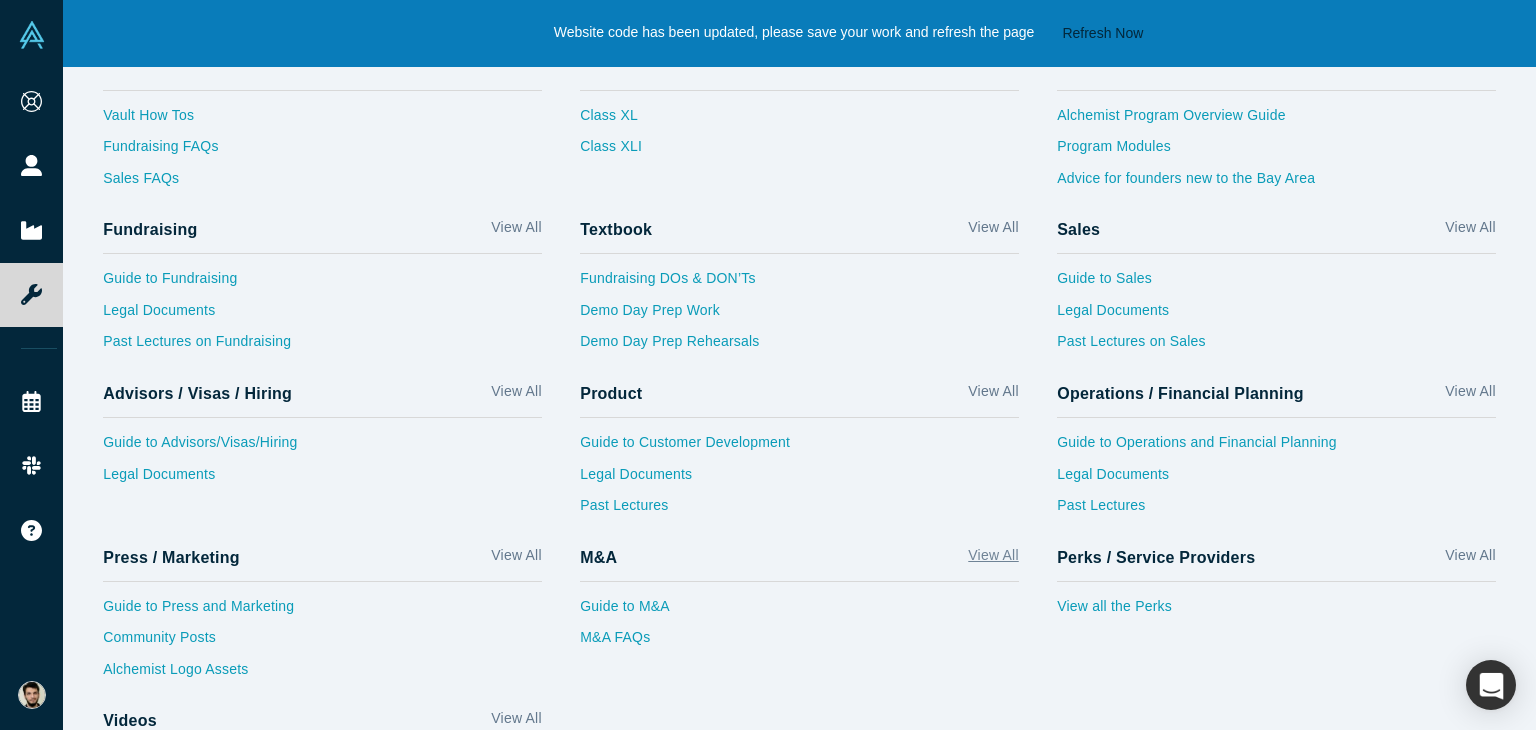 click on "View All" at bounding box center [993, 559] 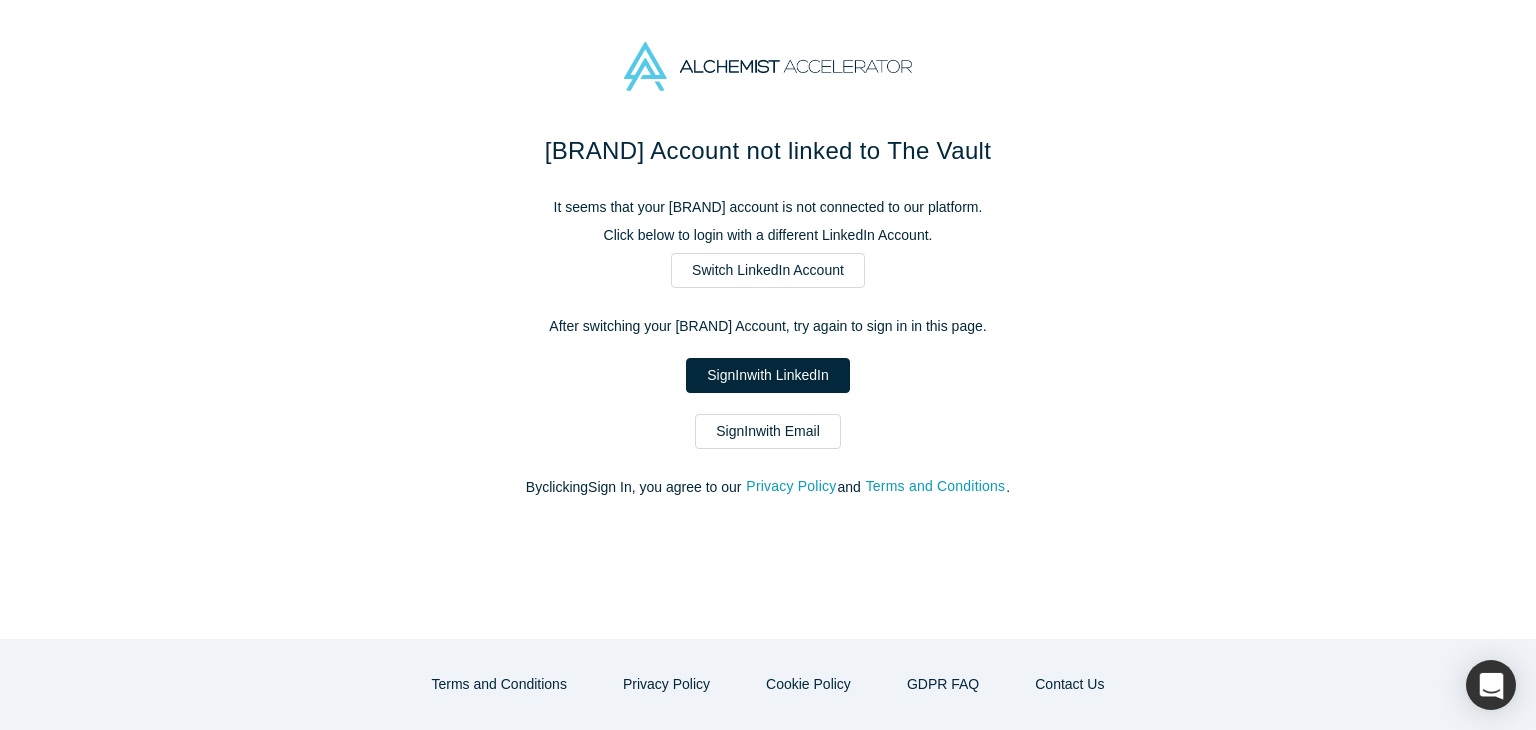 scroll, scrollTop: 0, scrollLeft: 0, axis: both 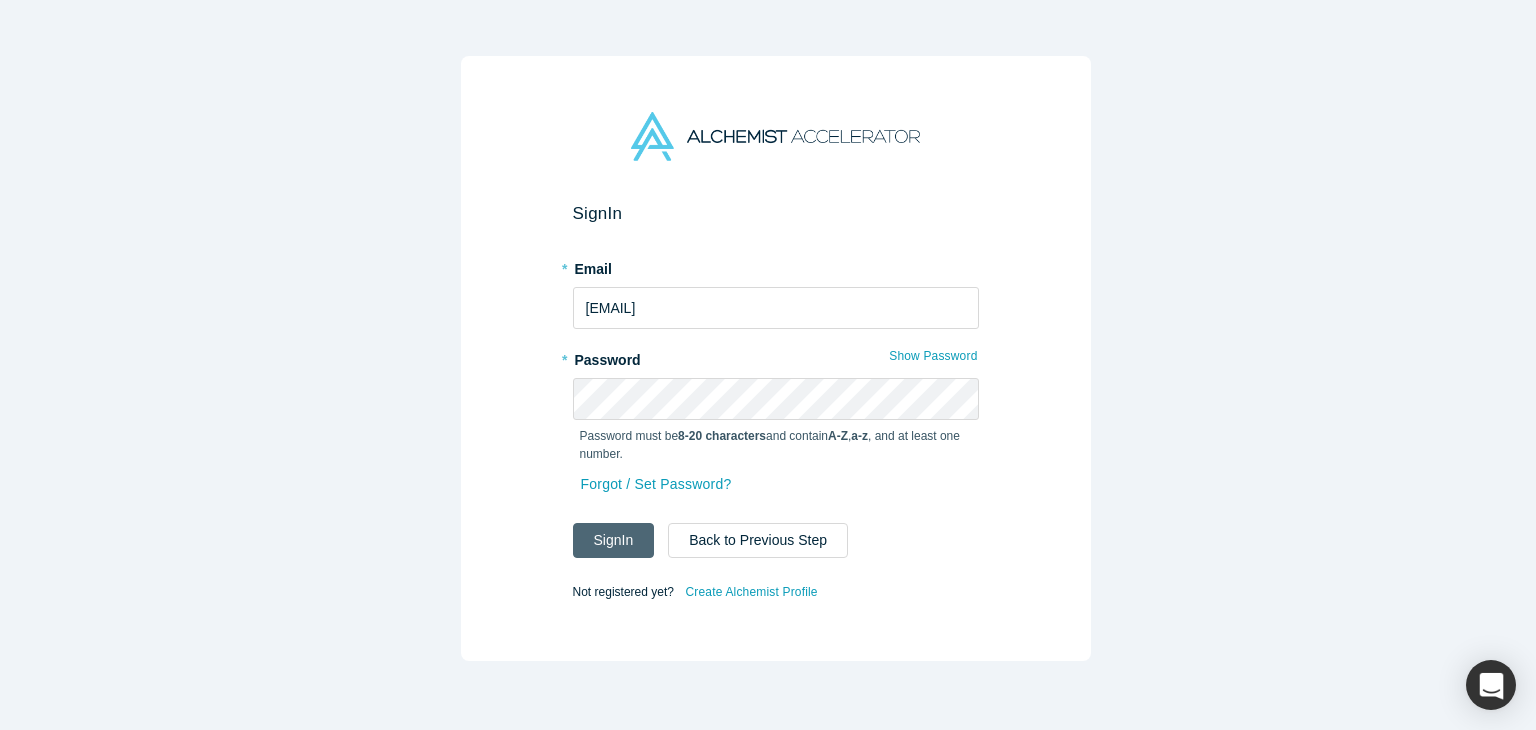click on "Sign  In" at bounding box center (614, 540) 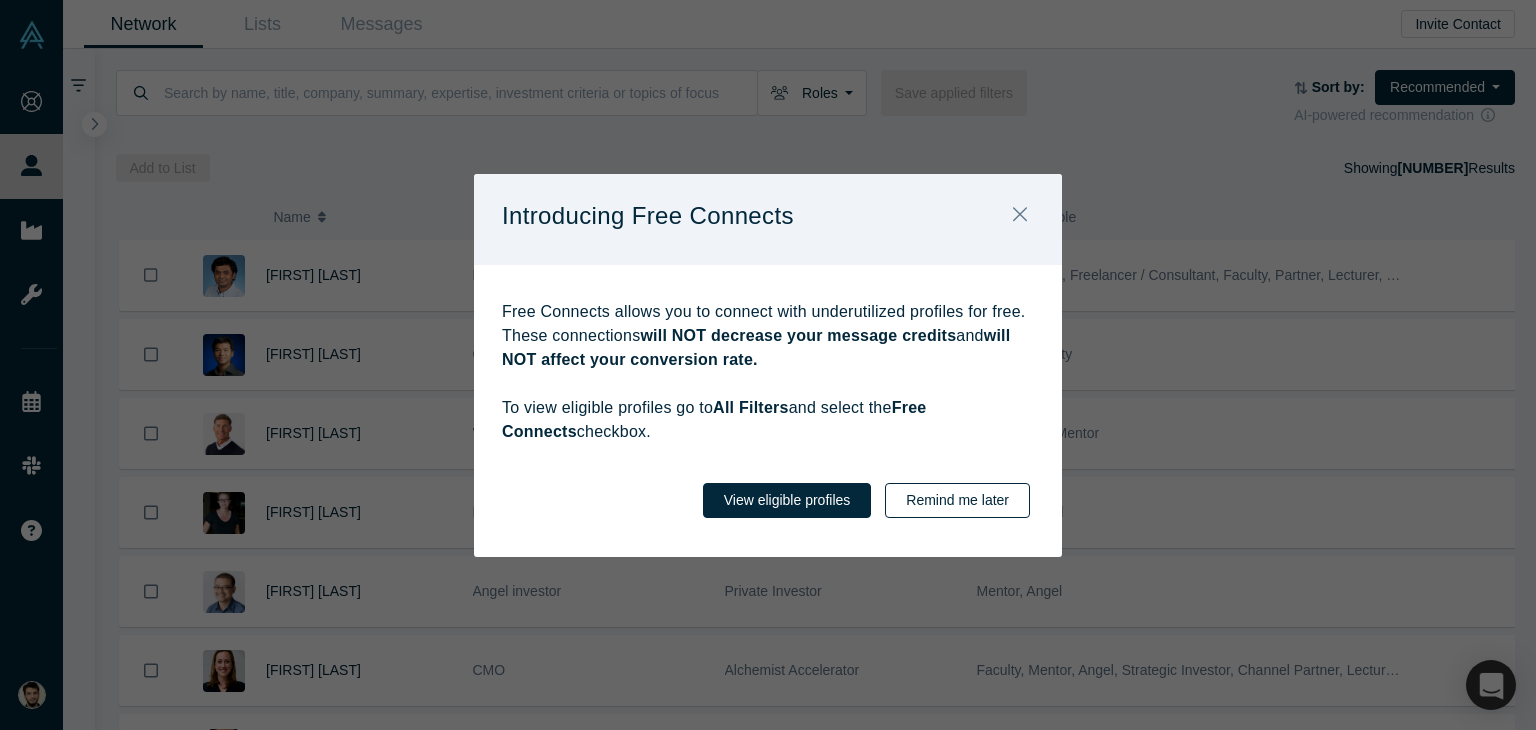 click on "Remind me later" at bounding box center (957, 500) 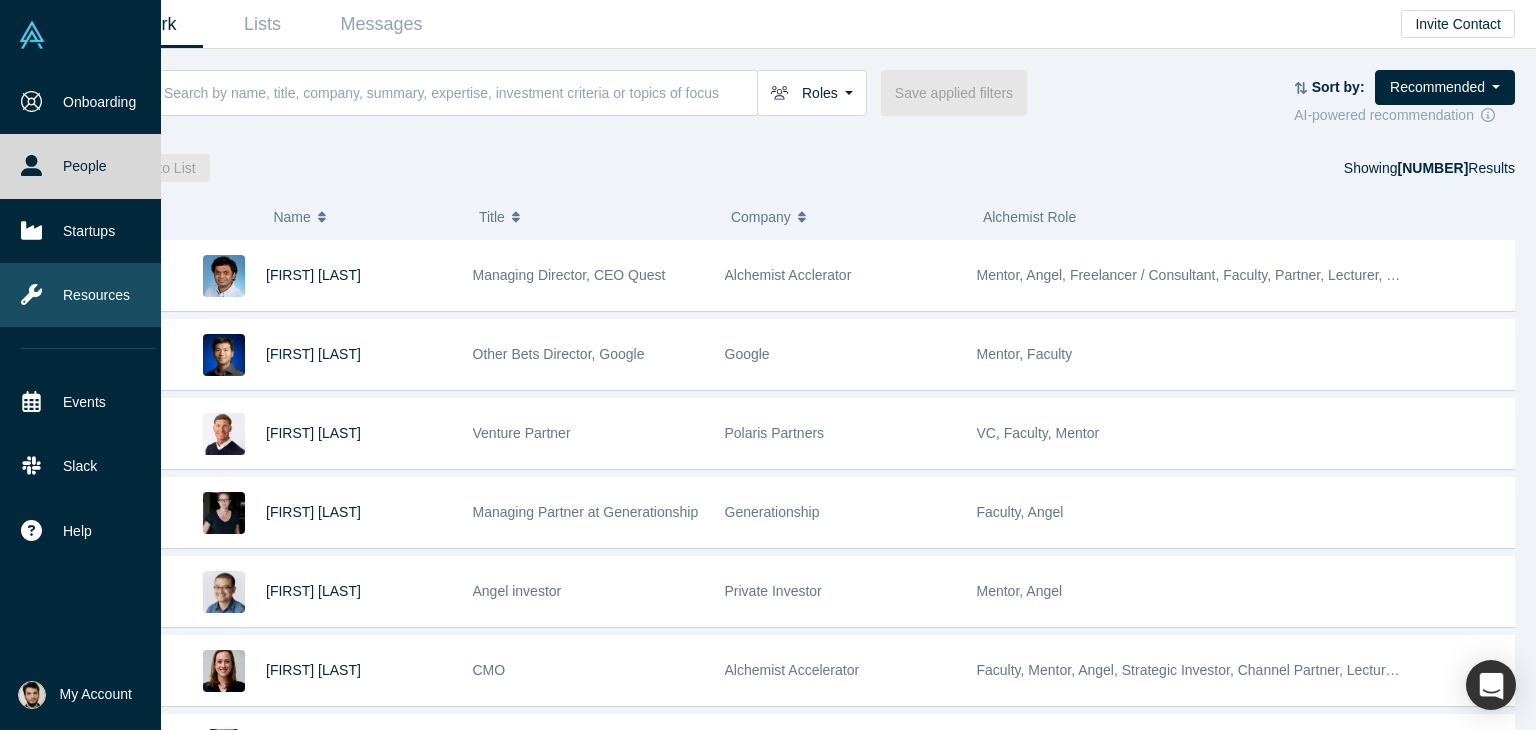 click 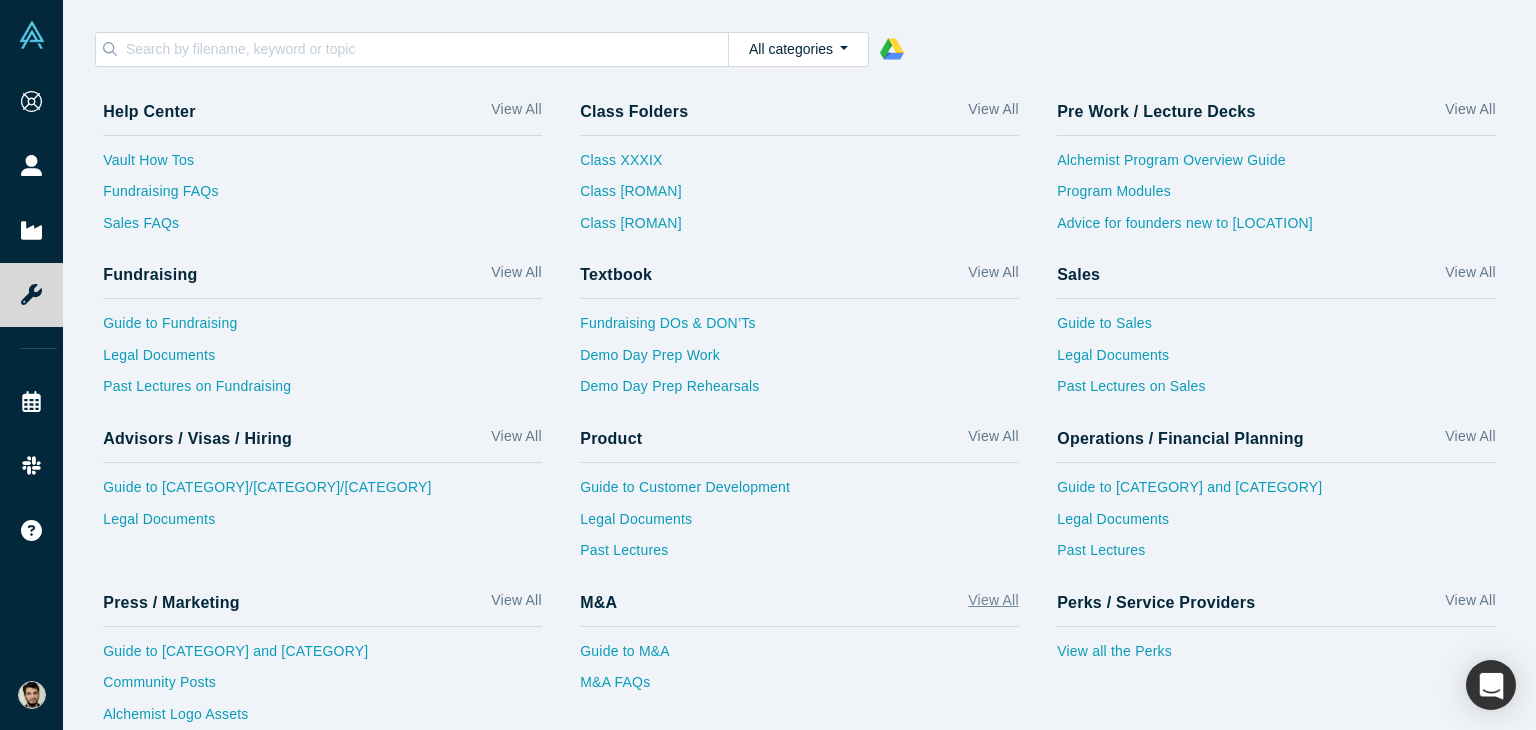 click on "View All" at bounding box center (993, 604) 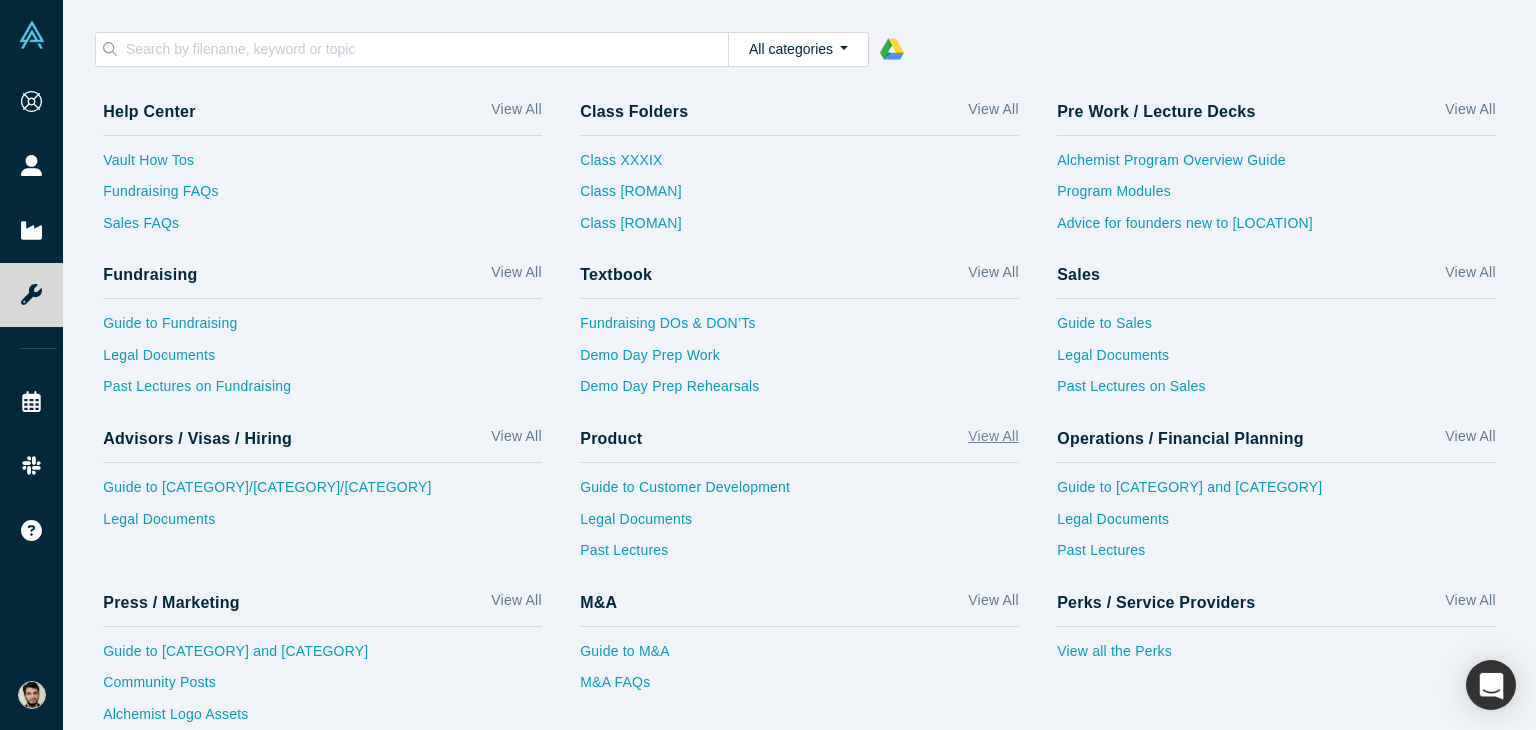 click on "View All" at bounding box center (993, 440) 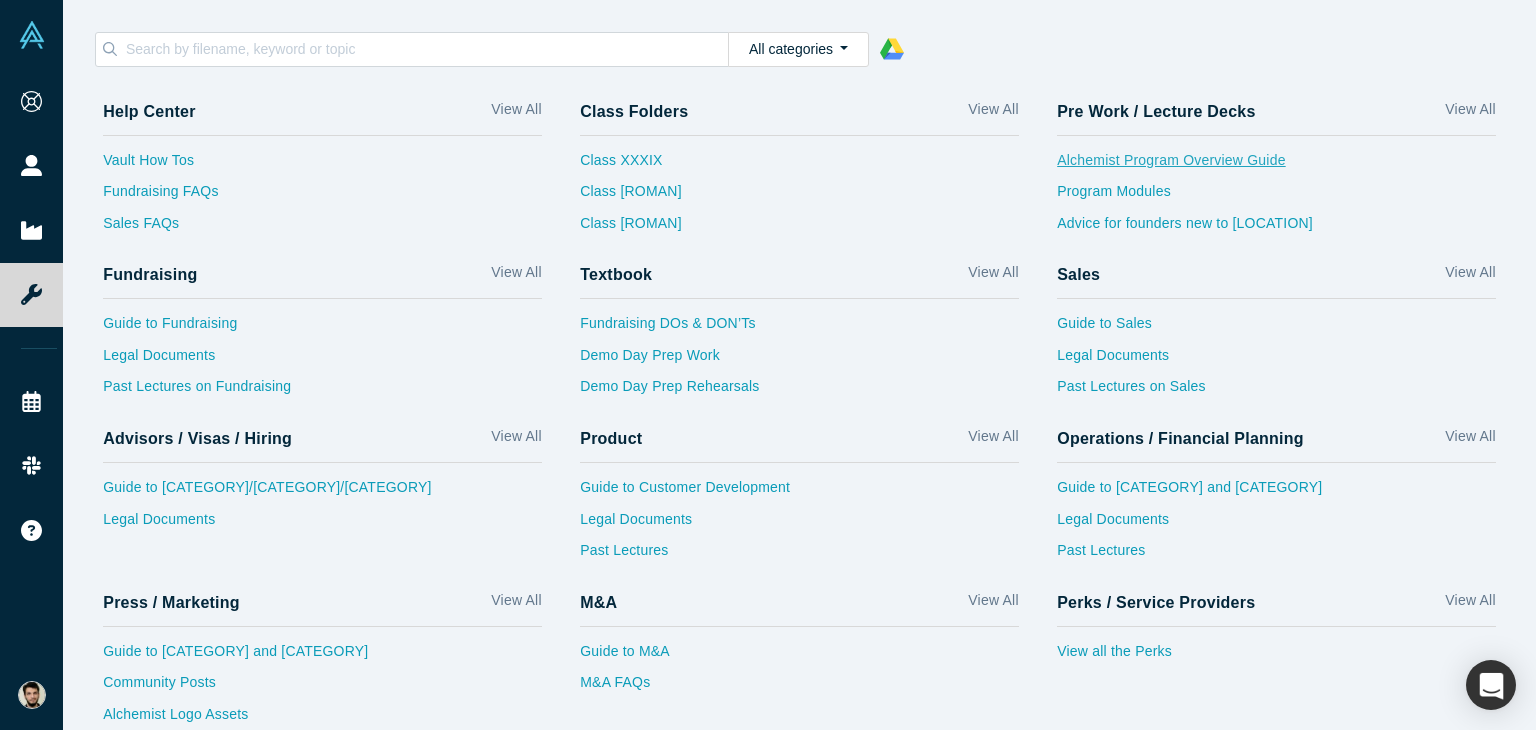 click on "Alchemist Program Overview Guide" at bounding box center (1276, 166) 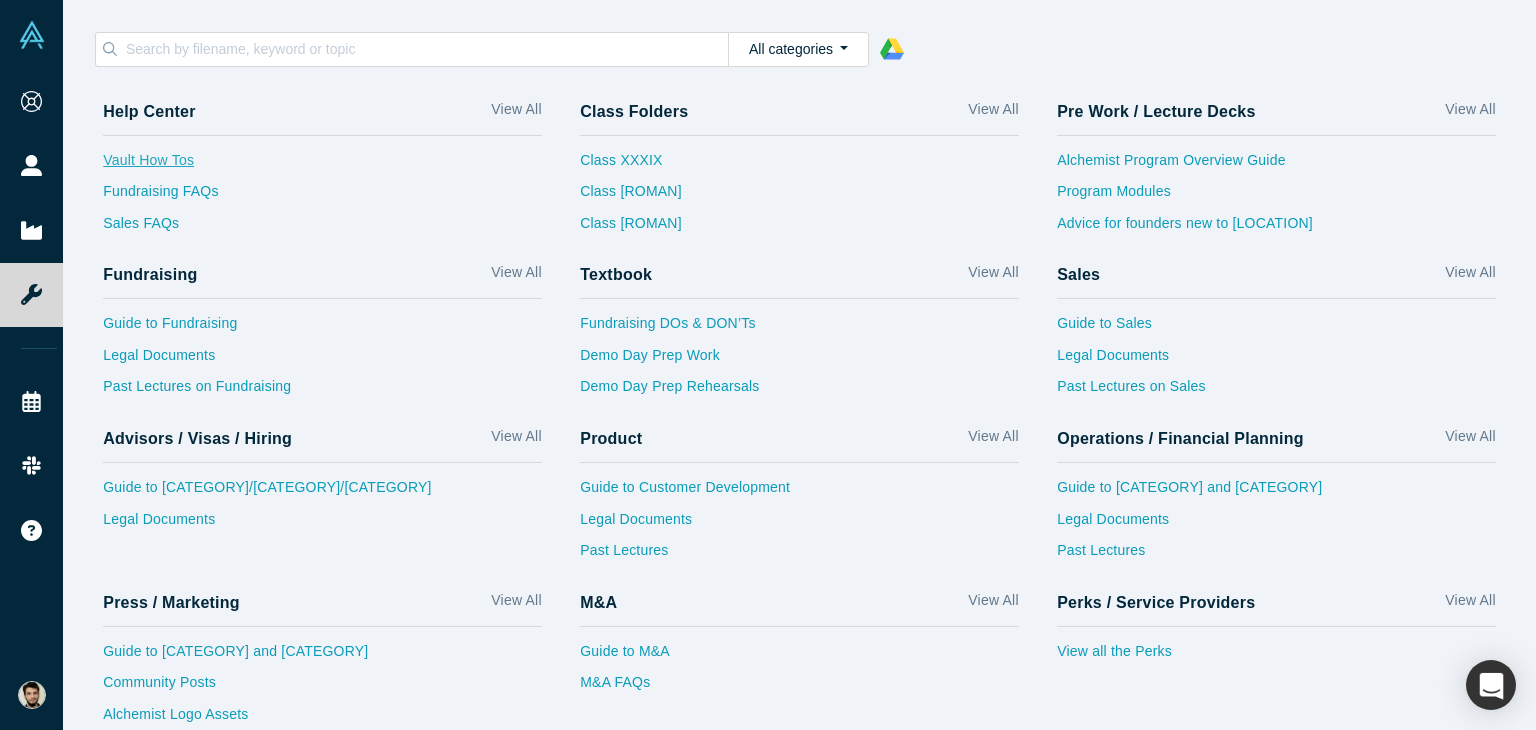 click on "Vault How Tos" at bounding box center [322, 166] 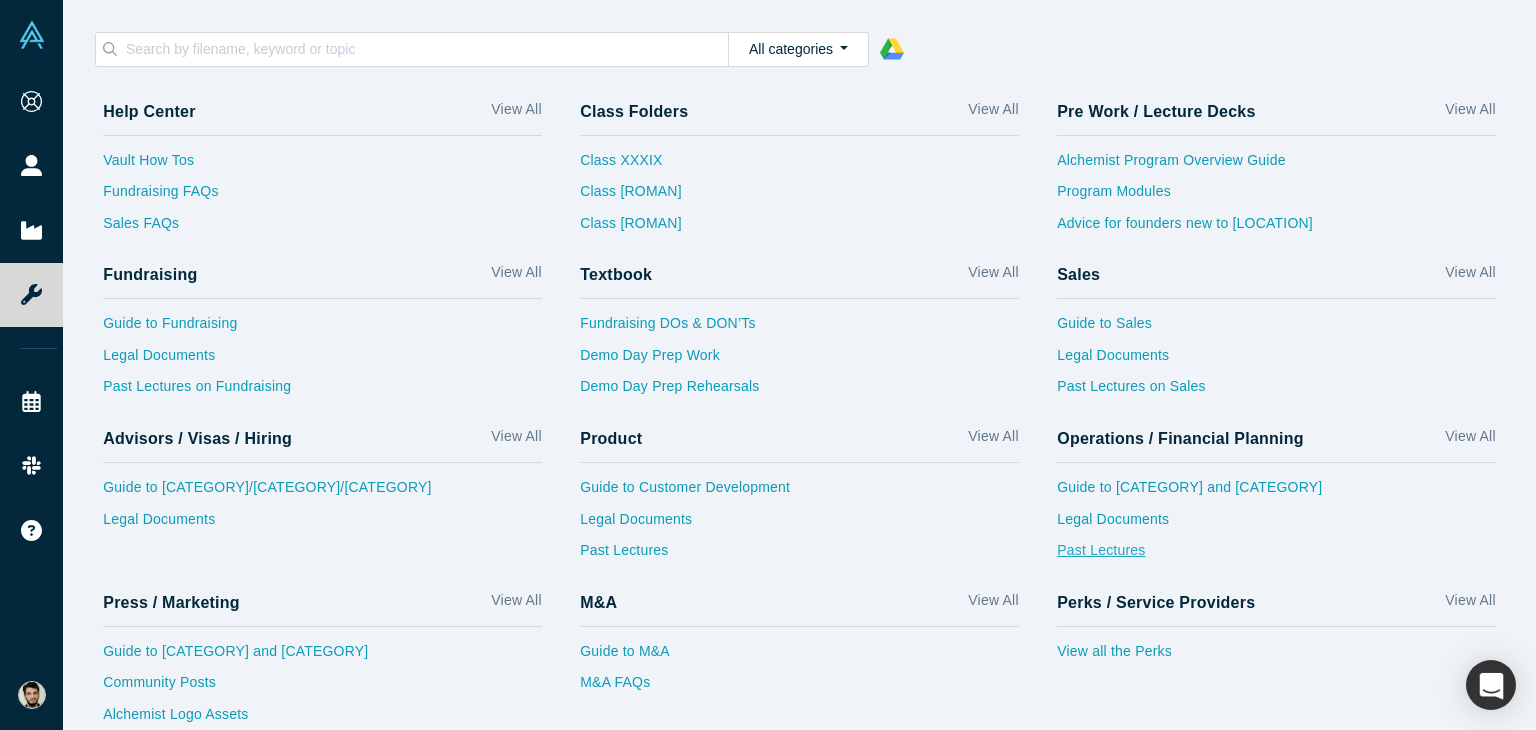 click on "Past Lectures" at bounding box center [1276, 556] 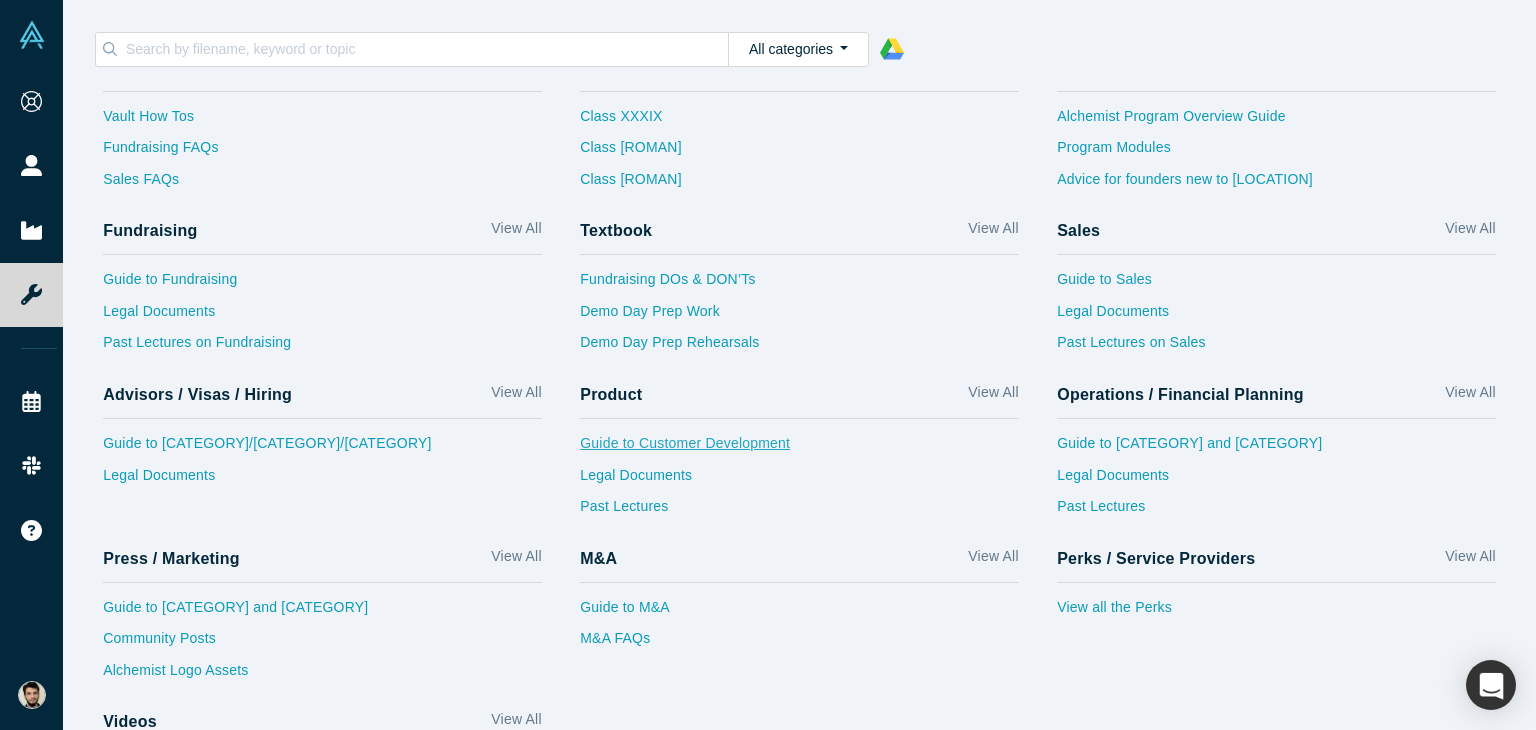 scroll, scrollTop: 45, scrollLeft: 0, axis: vertical 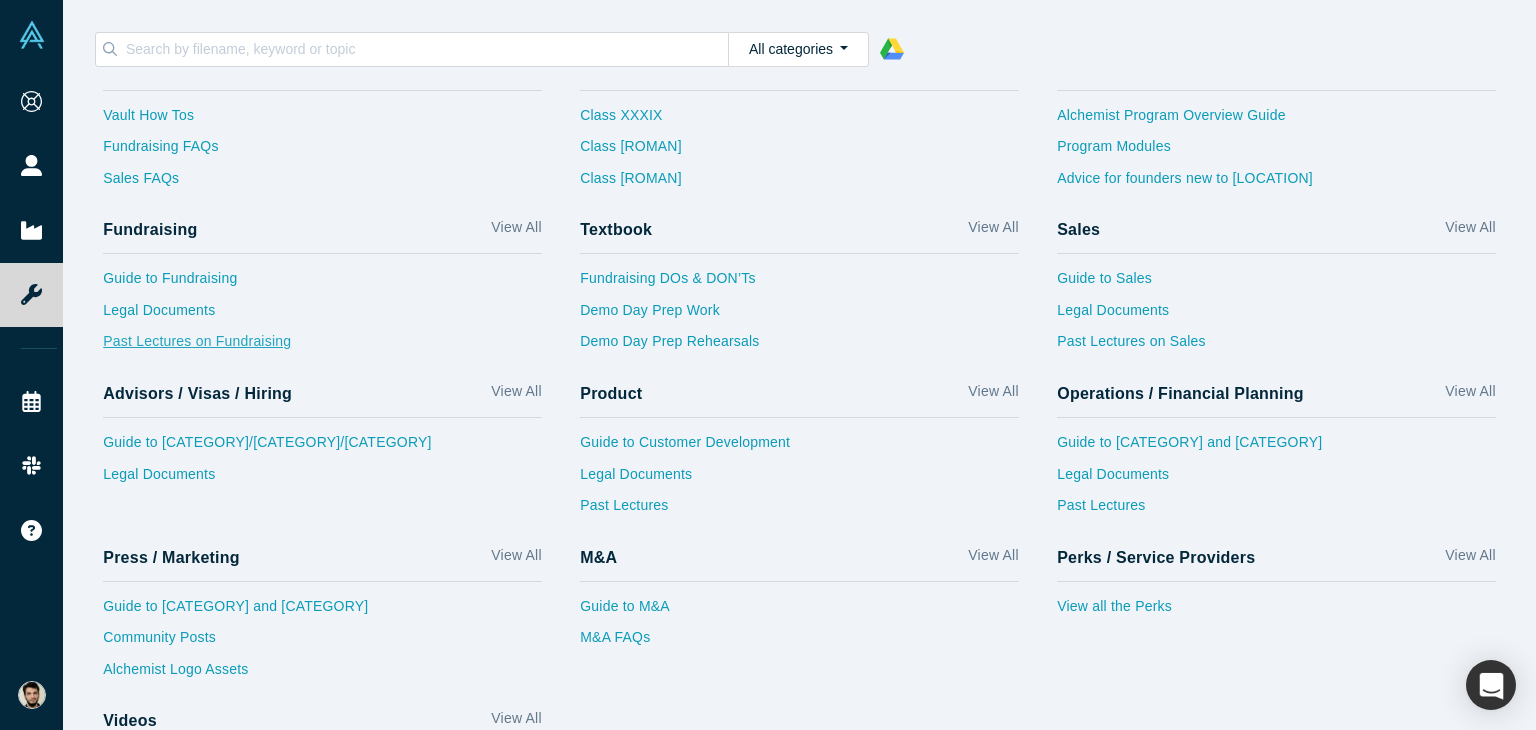 click on "Past Lectures on Fundraising" at bounding box center (322, 347) 